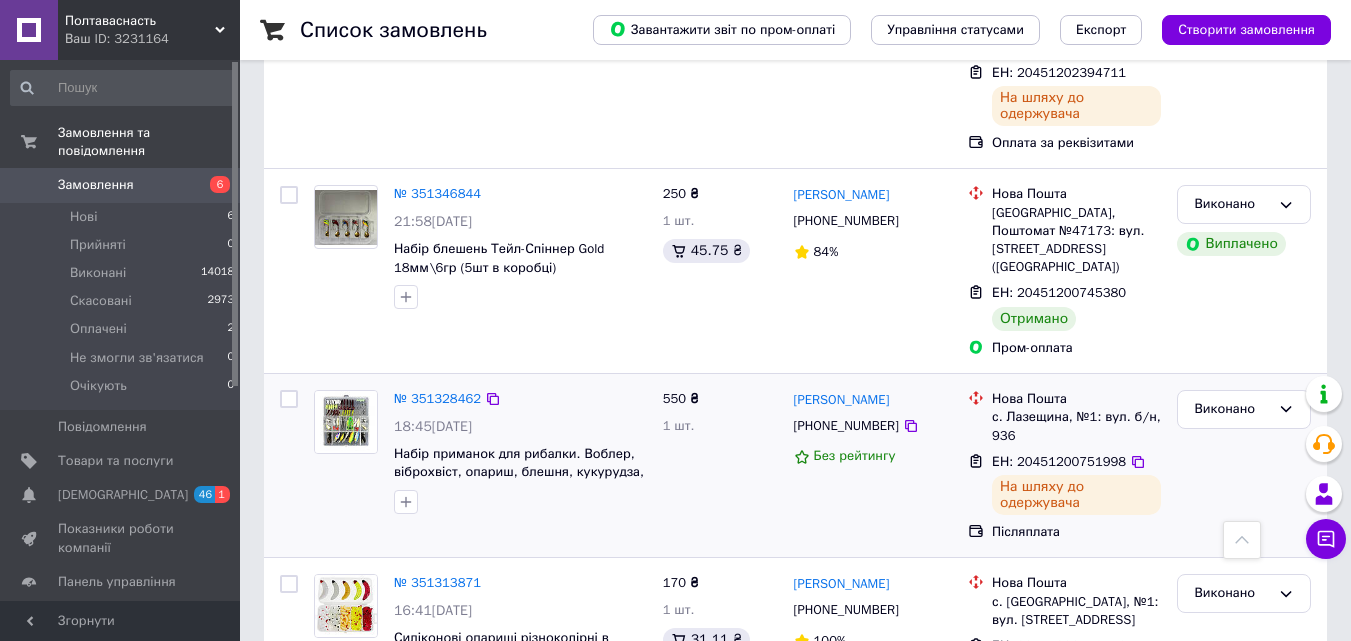 scroll, scrollTop: 3580, scrollLeft: 0, axis: vertical 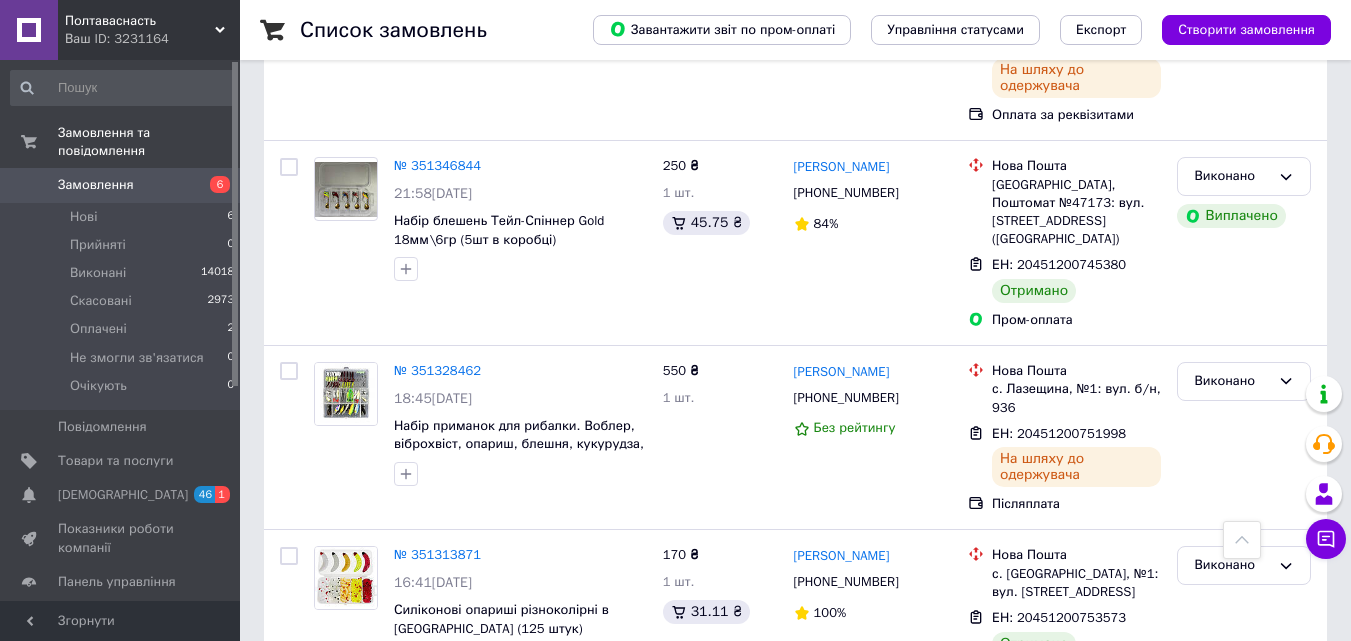 click on "2" at bounding box center [327, 743] 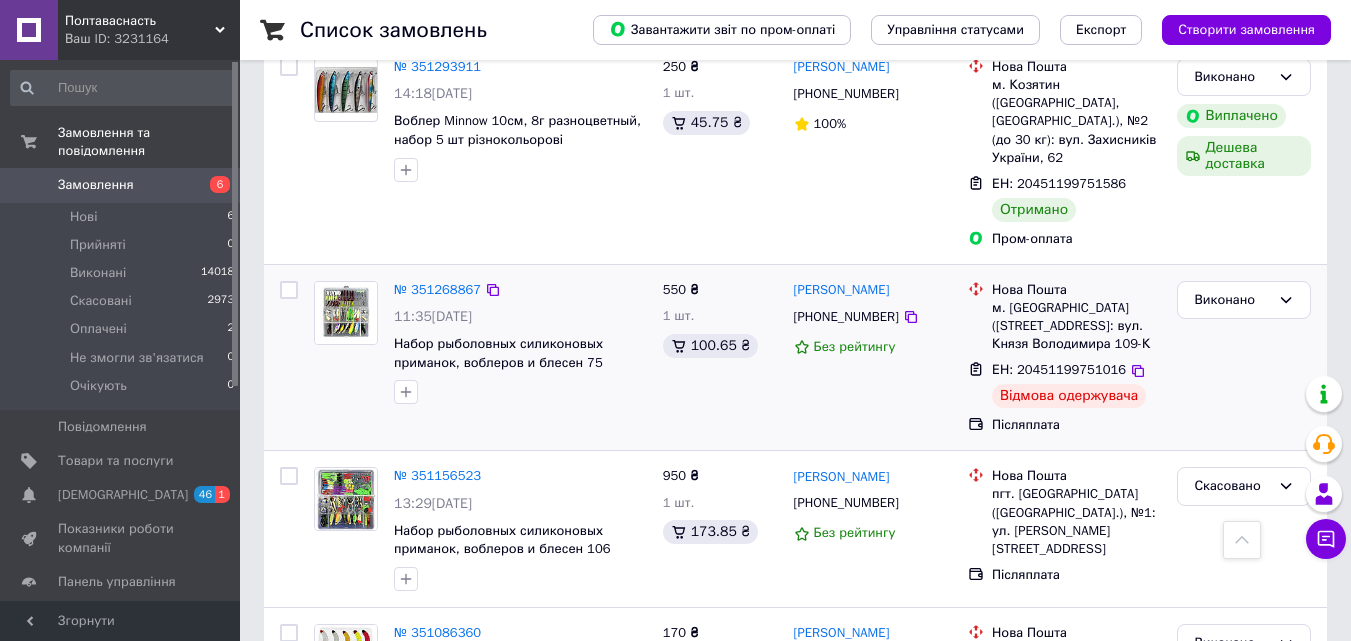 scroll, scrollTop: 600, scrollLeft: 0, axis: vertical 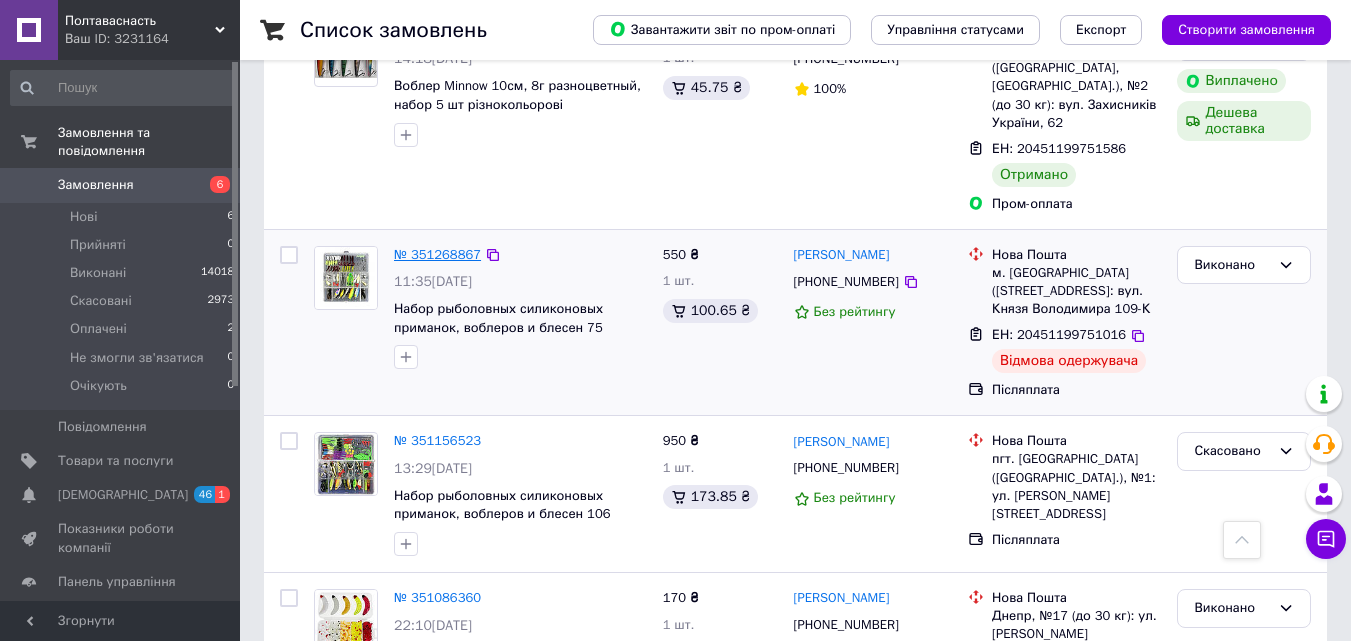 click on "№ 351268867" at bounding box center (437, 254) 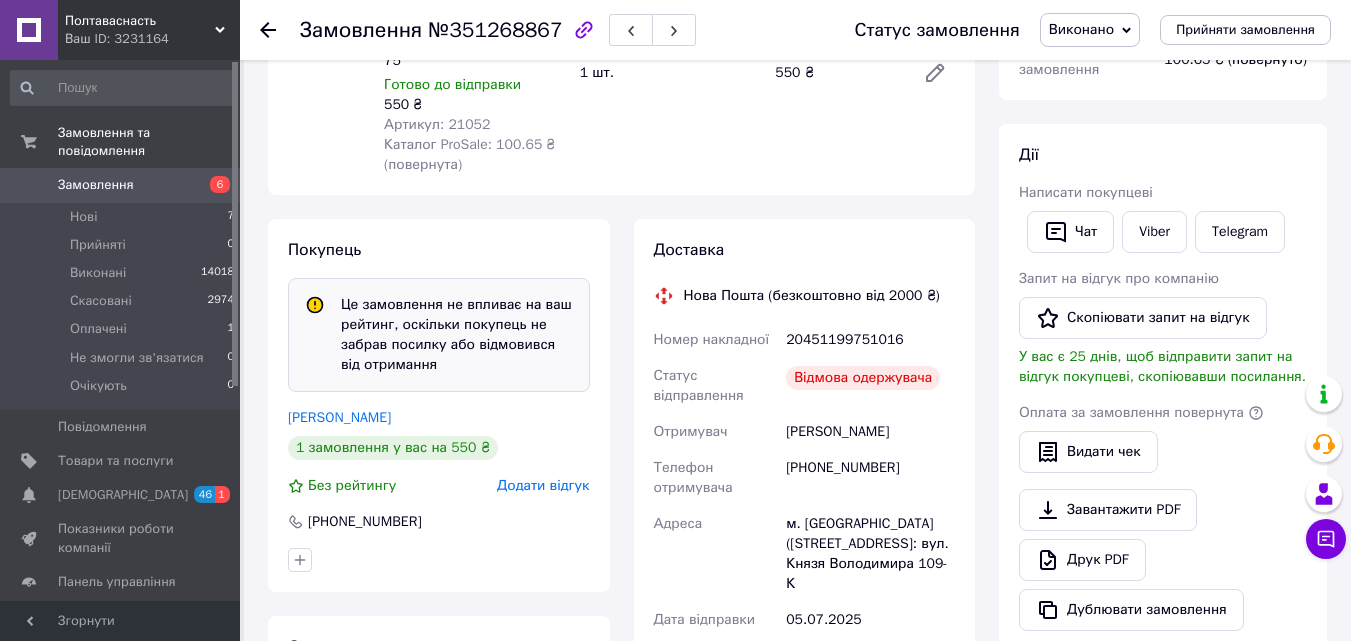 scroll, scrollTop: 300, scrollLeft: 0, axis: vertical 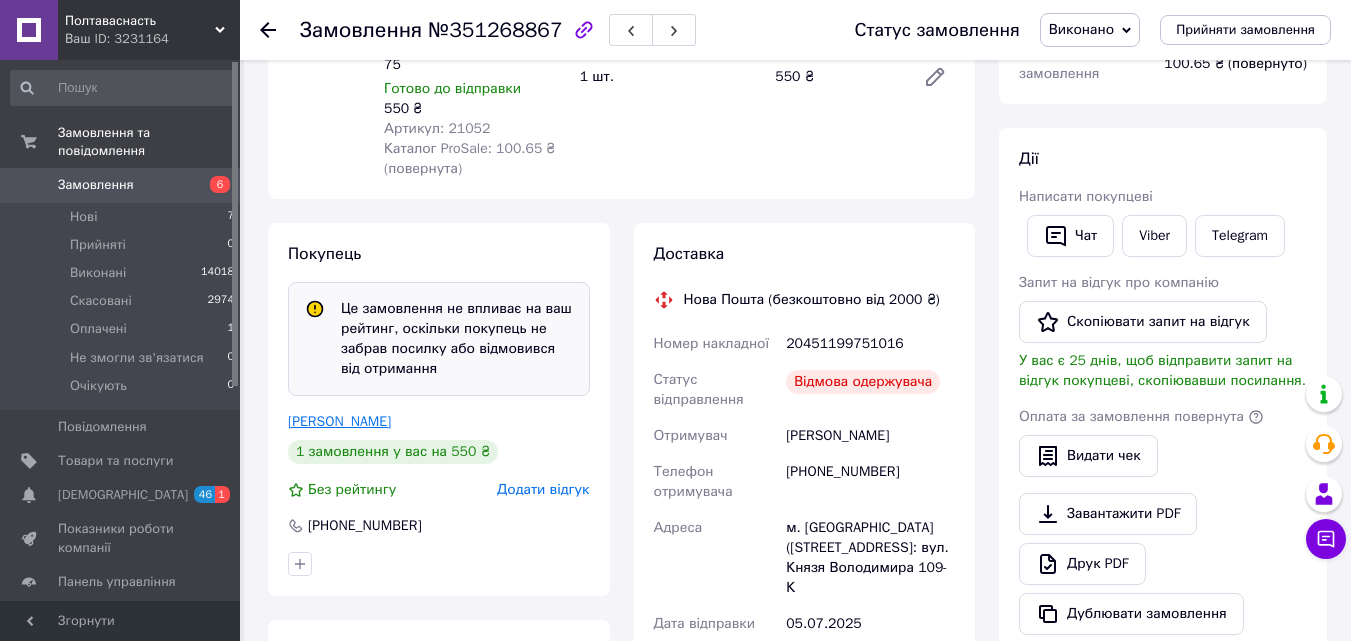 click on "[PERSON_NAME]" at bounding box center [339, 421] 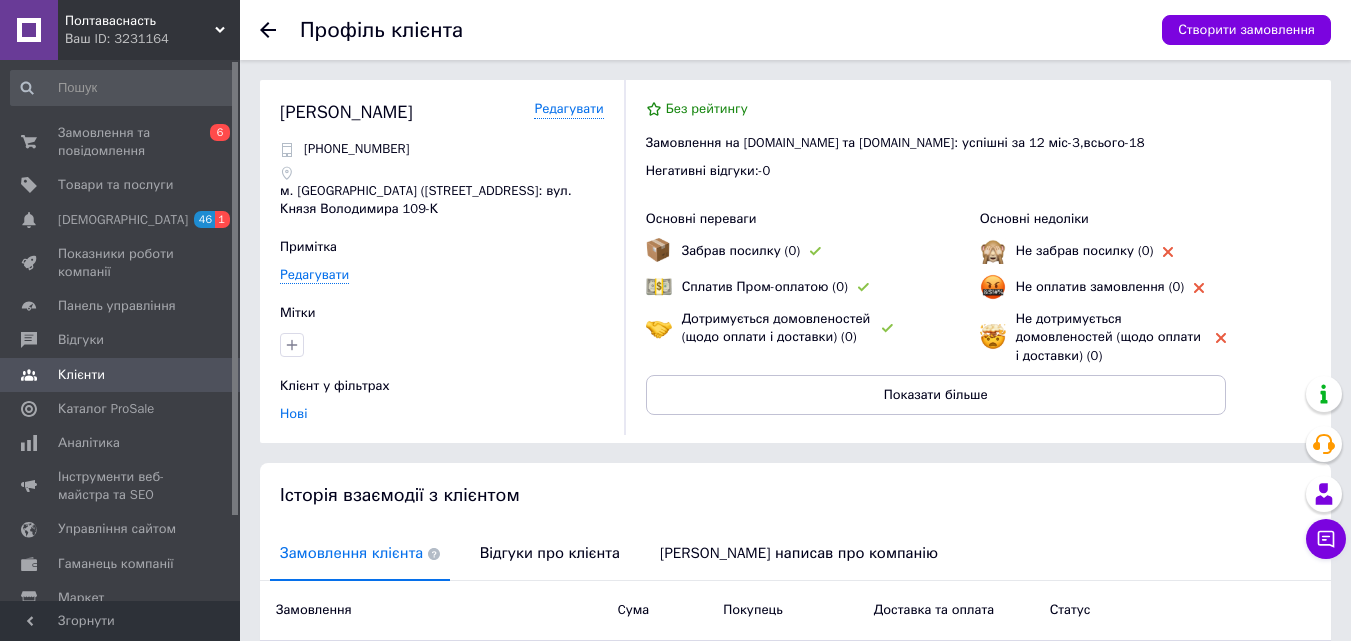 click on "Без рейтингу Замовлення на [DOMAIN_NAME] та [DOMAIN_NAME]: успішні за 12 міс  -  3 ,  всього  -  18 Негативні відгуки:  -  0 Основні переваги Забрав посилку (0) Сплатив Пром-оплатою (0) Дотримується домовленостей (щодо оплати і доставки) (0) Основні недоліки Не забрав посилку (0) Не оплатив замовлення (0) Не дотримується домовленостей (щодо оплати і доставки) (0) Показати більше" at bounding box center (967, 257) 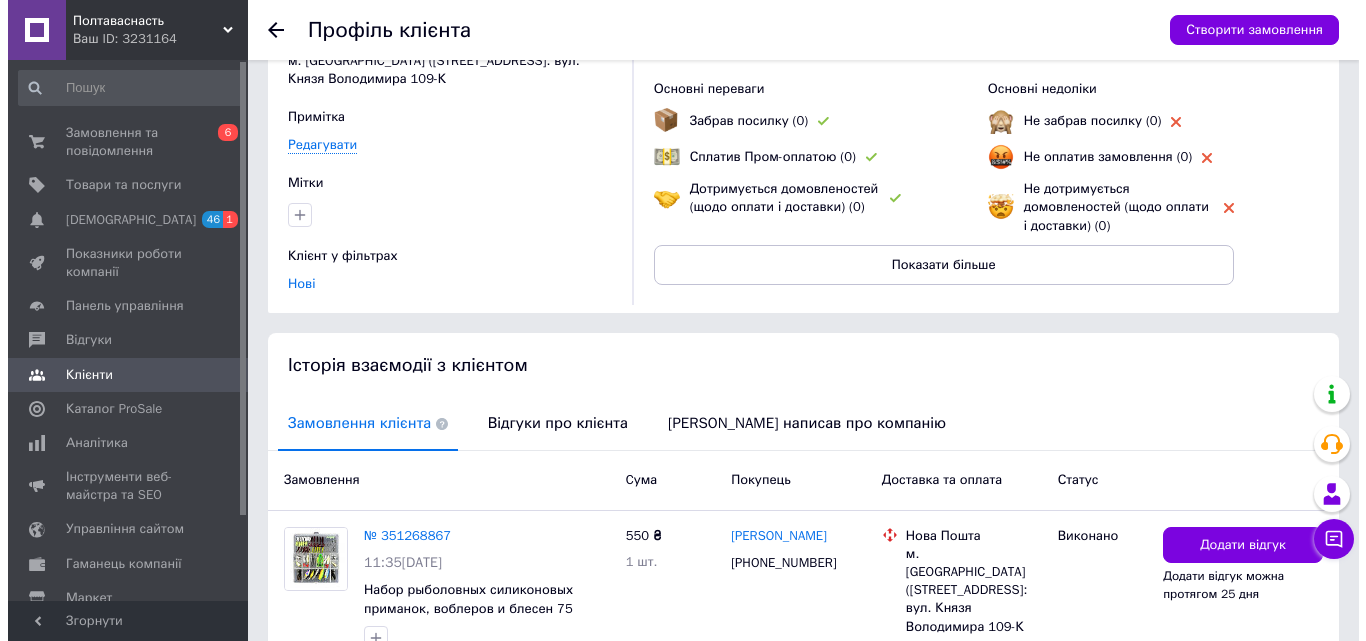 scroll, scrollTop: 300, scrollLeft: 0, axis: vertical 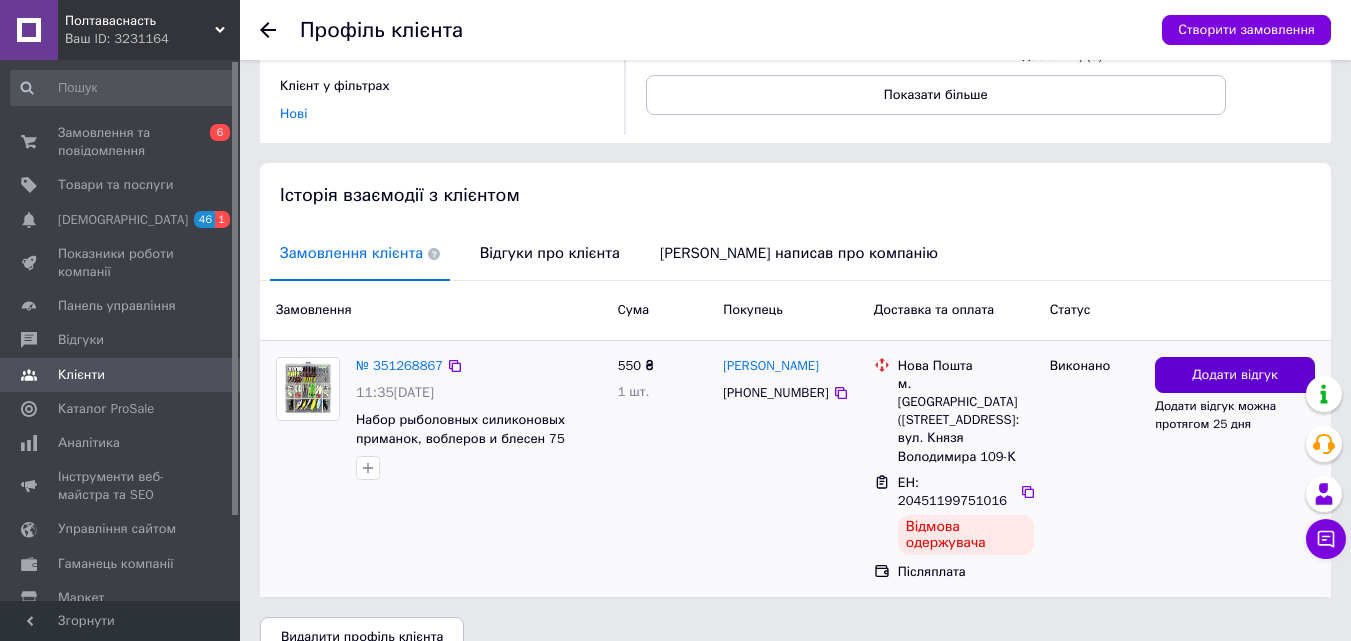 click on "Додати відгук" at bounding box center [1235, 375] 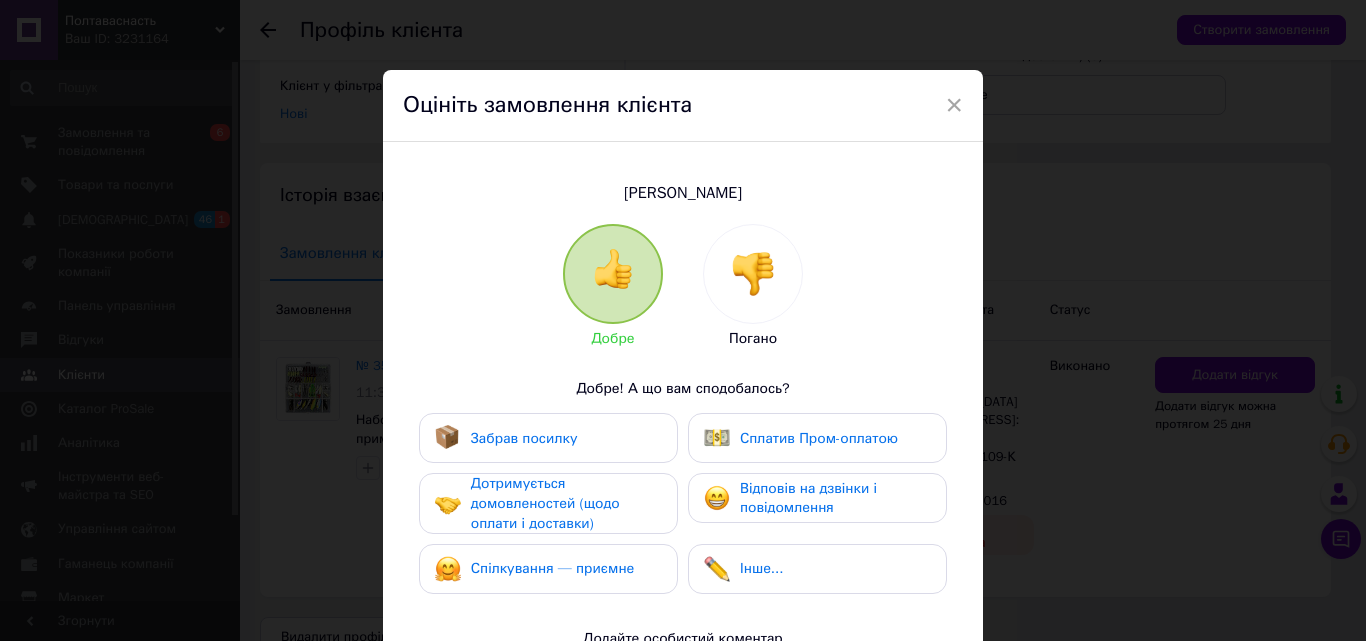click at bounding box center [753, 274] 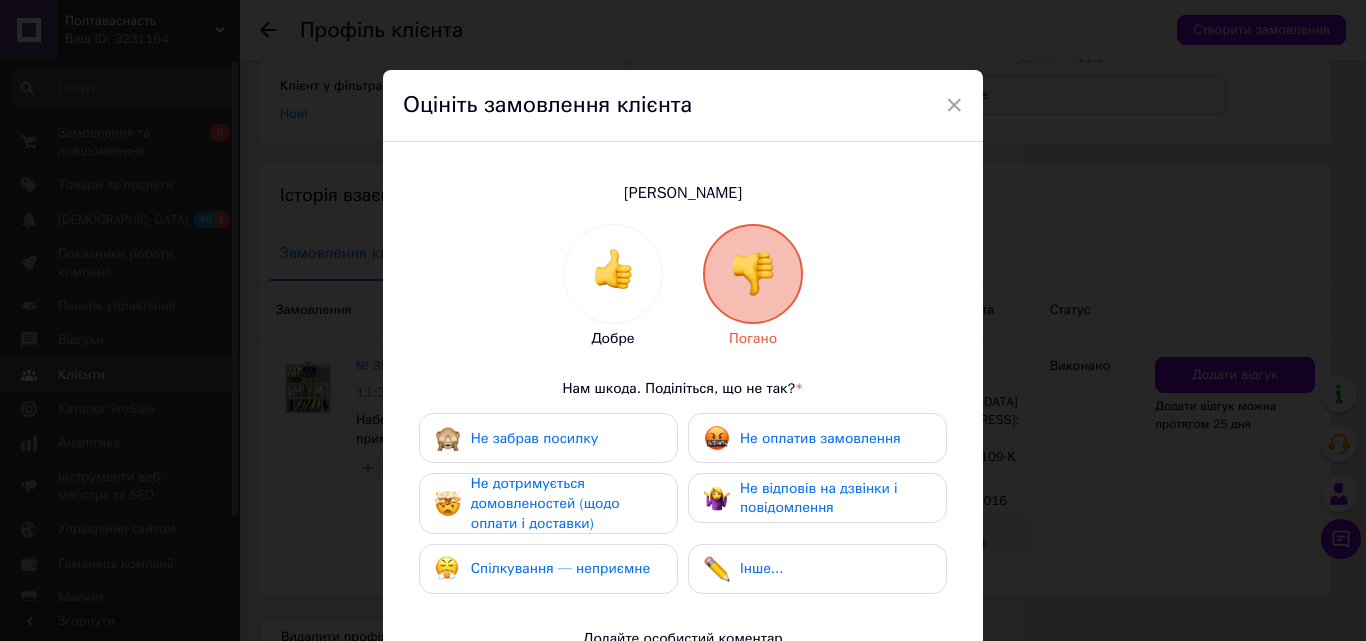 click on "Не забрав посилку" at bounding box center [548, 438] 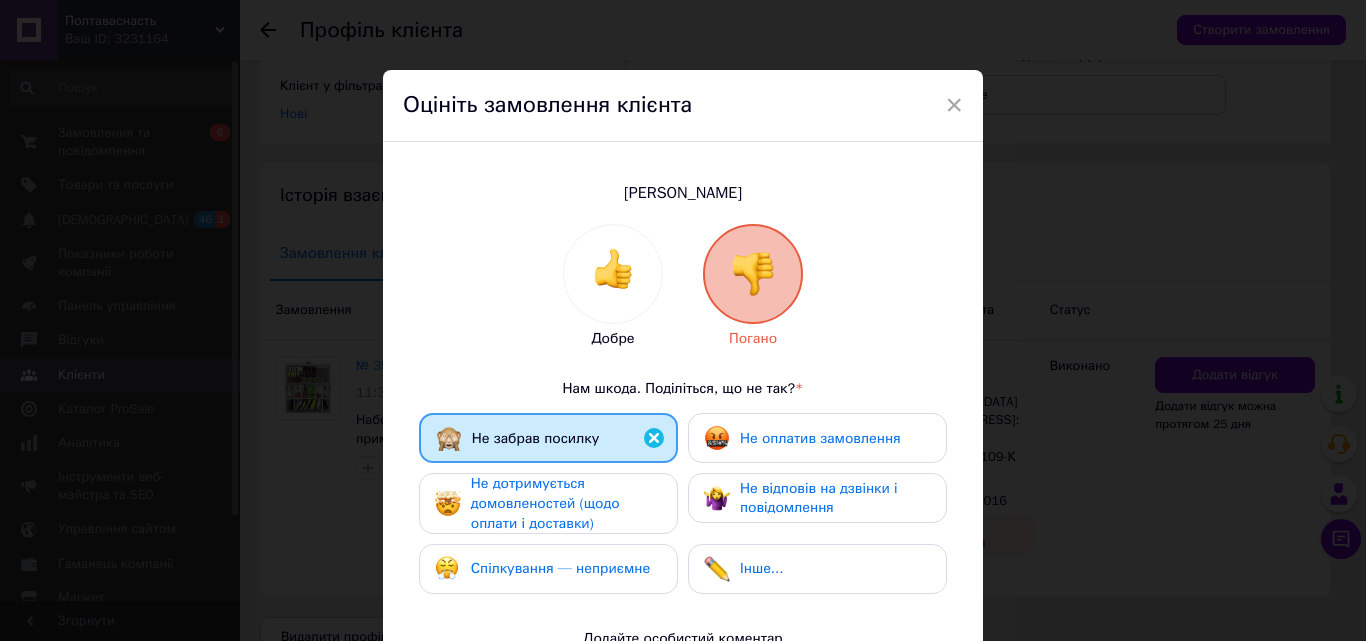 click on "Не оплатив замовлення" at bounding box center [820, 438] 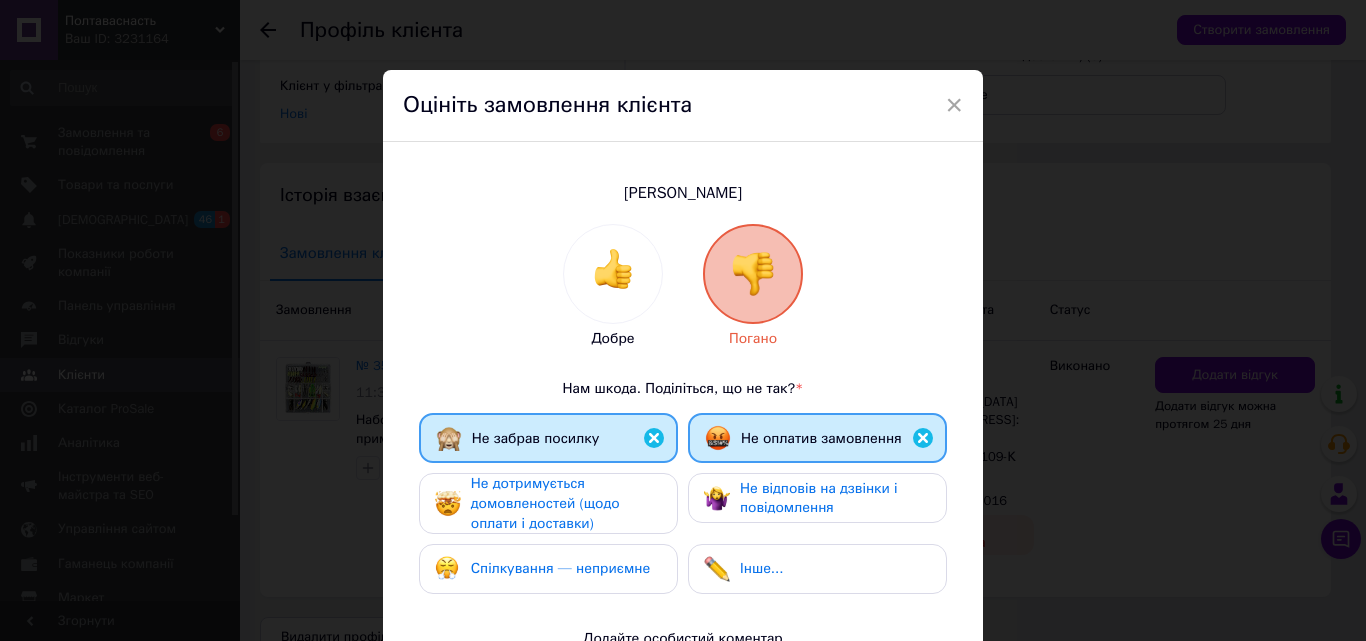 click on "Не дотримується домовленостей (щодо оплати і доставки)" at bounding box center (545, 503) 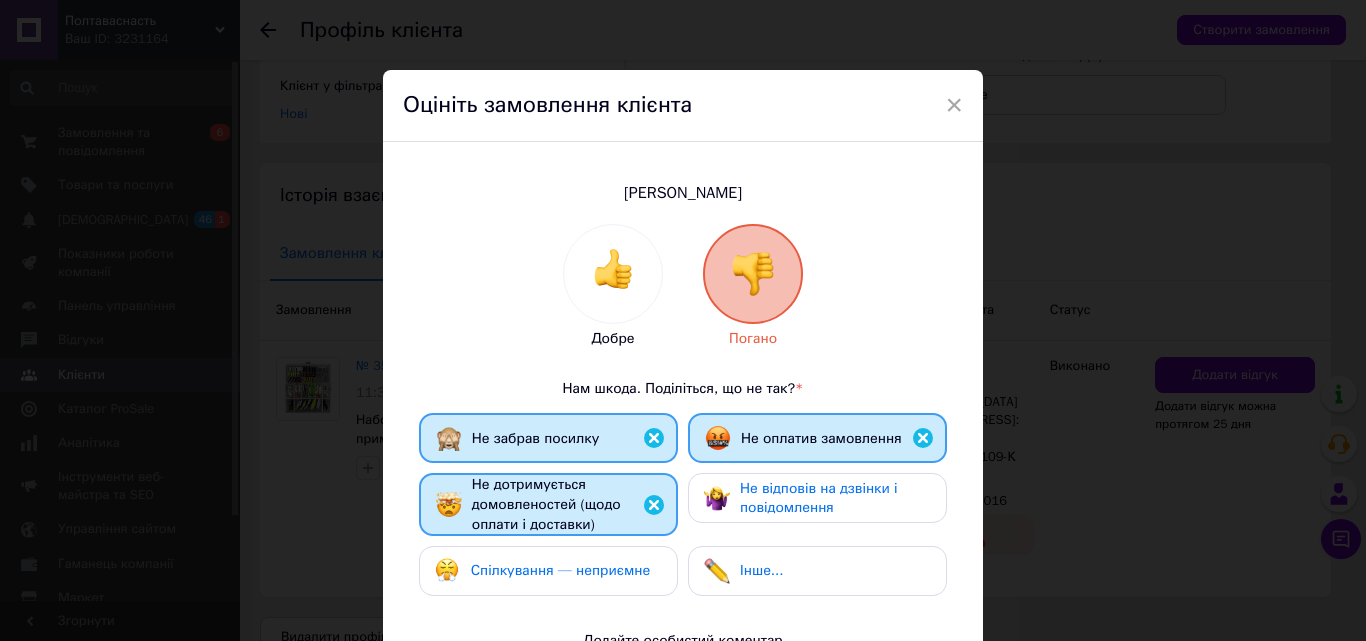 click on "Не відповів на дзвінки і повідомлення" at bounding box center (819, 498) 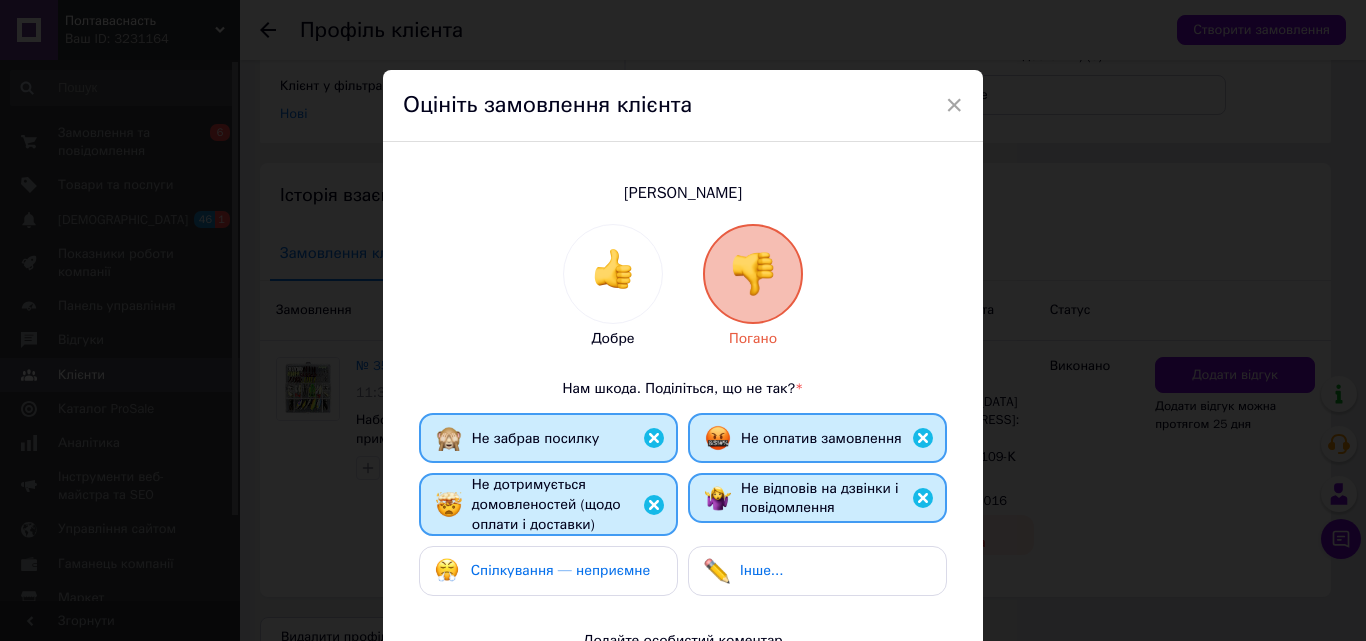 click on "Спілкування — неприємне" at bounding box center (560, 570) 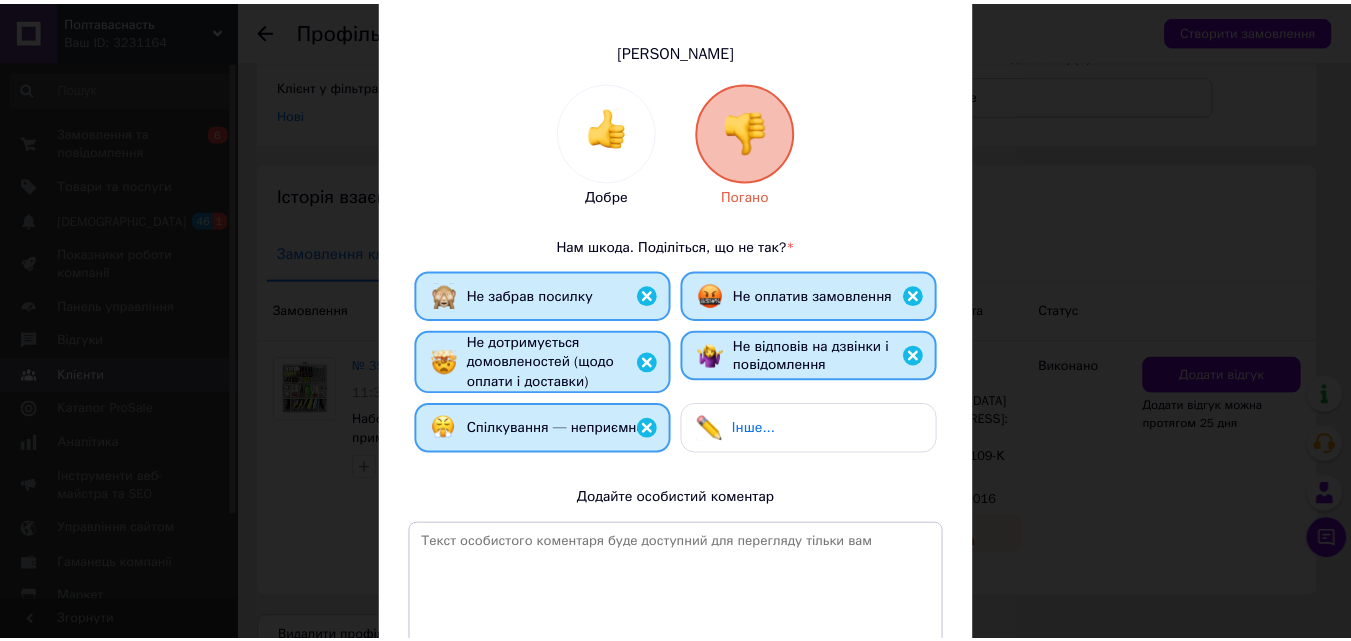 scroll, scrollTop: 352, scrollLeft: 0, axis: vertical 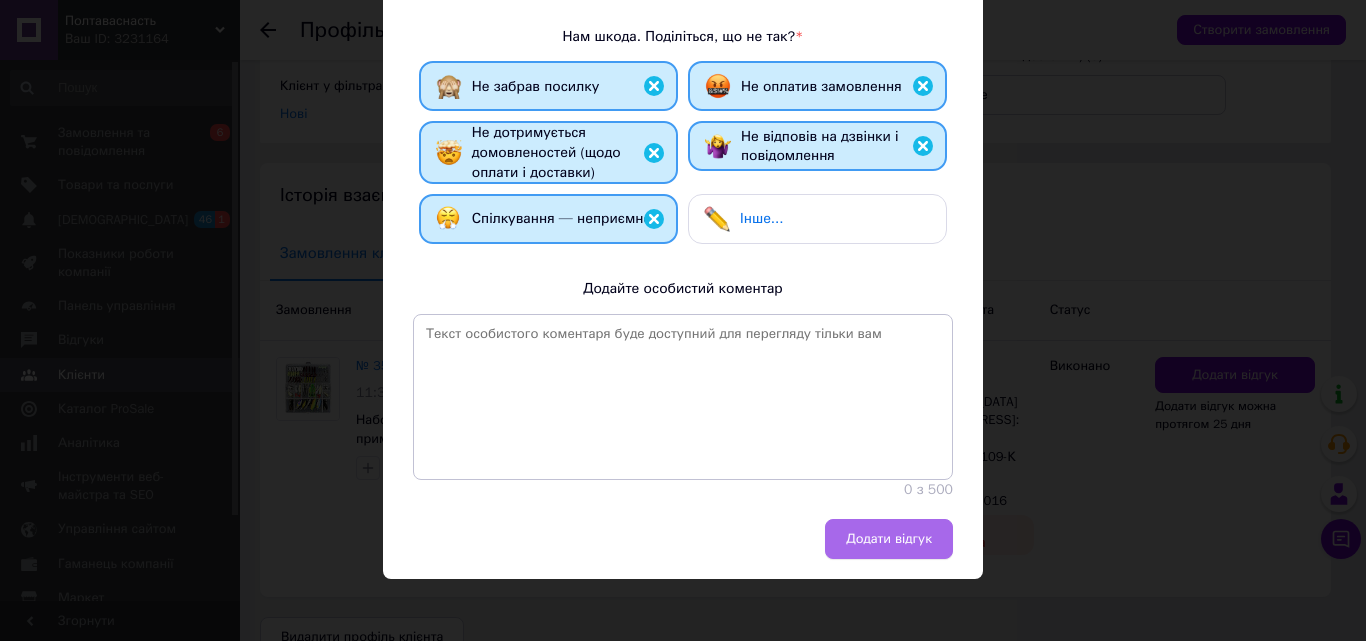 click on "Додати відгук" at bounding box center [889, 539] 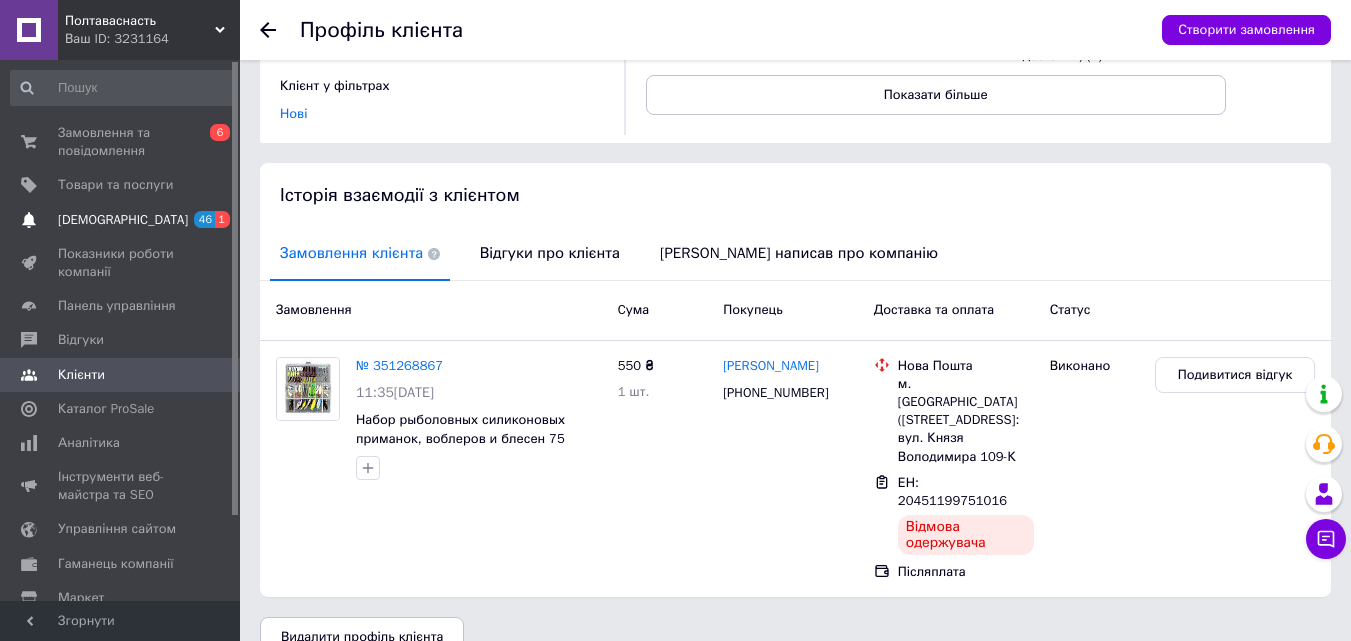 click on "[DEMOGRAPHIC_DATA]" at bounding box center (123, 220) 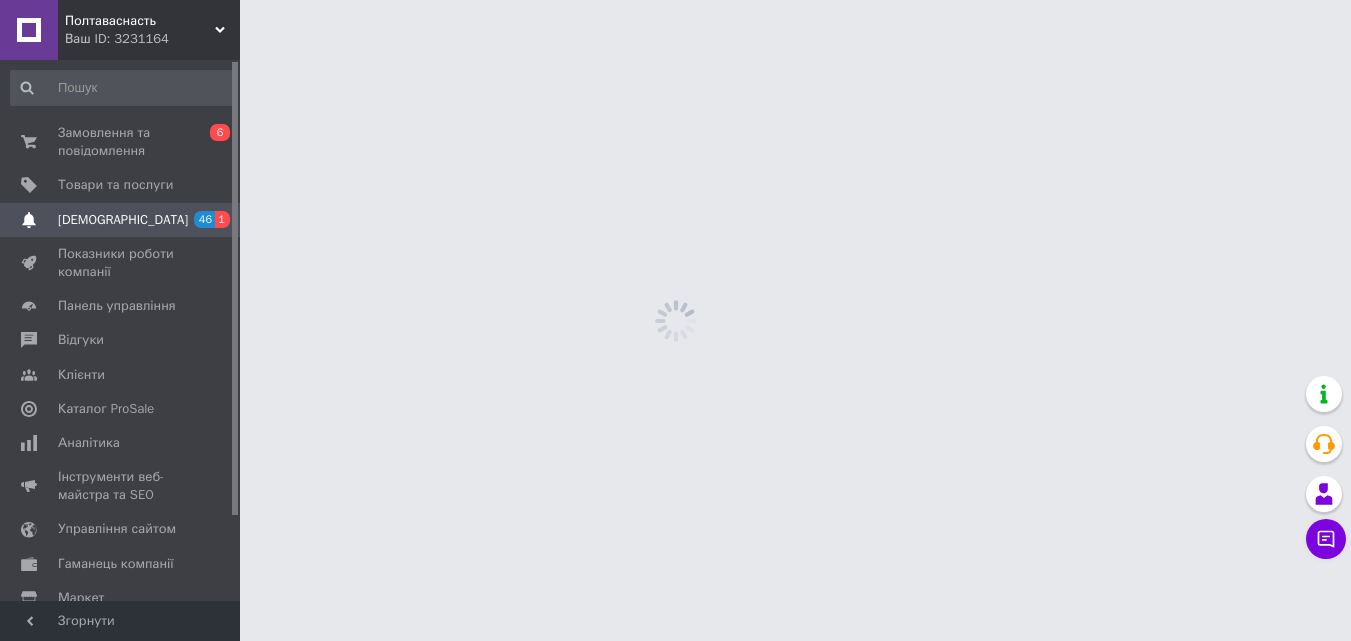 scroll, scrollTop: 0, scrollLeft: 0, axis: both 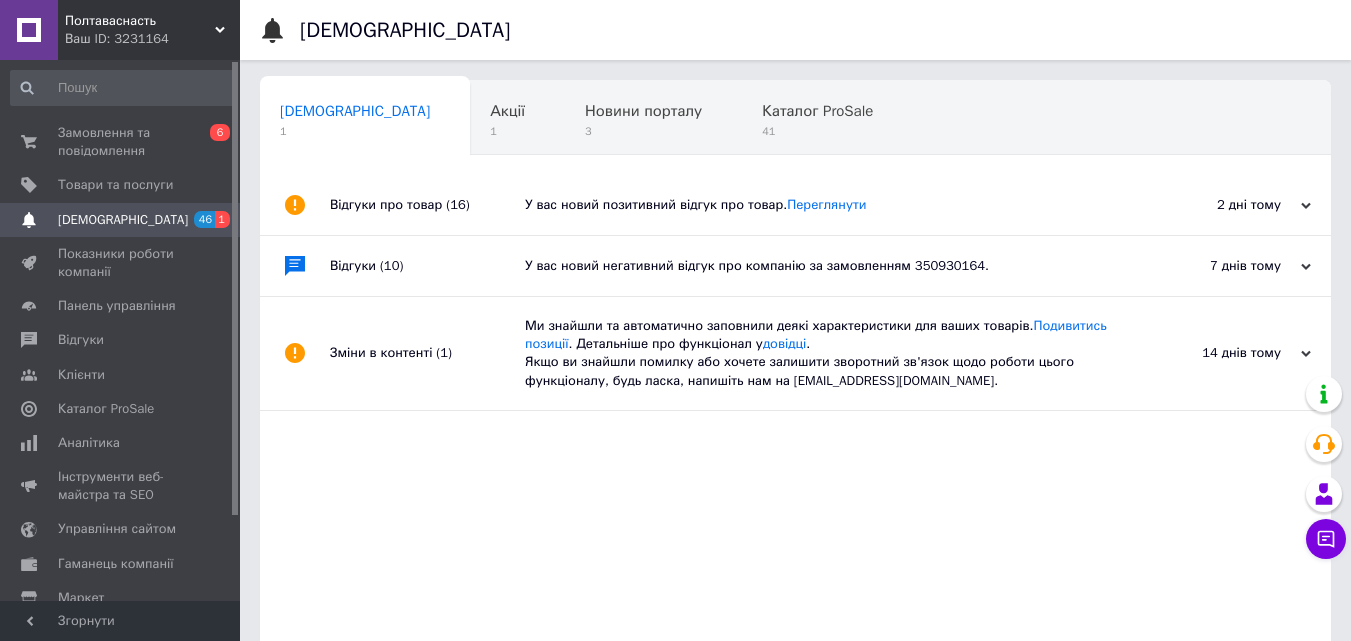 click on "Відгуки про товар   (16) У вас новий позитивний відгук про товар.  Переглянути 2 дні тому [DATE] Відгуки   (10) У вас новий негативний відгук про компанію  за замовленням 350930164. 7 днів тому [DATE] Зміни в контенті   (1) Ми знайшли та автоматично заповнили деякі характеристики для ваших товарів.  Подивитись позиції . Детальніше про функціонал у  довідці . Якщо ви знайшли помилку або хочете залишити зворотний зв'язок щодо роботи цього функціоналу, будь ласка, напишіть нам на [EMAIL_ADDRESS][DOMAIN_NAME]. 14 днів тому [DATE]" at bounding box center (795, 480) 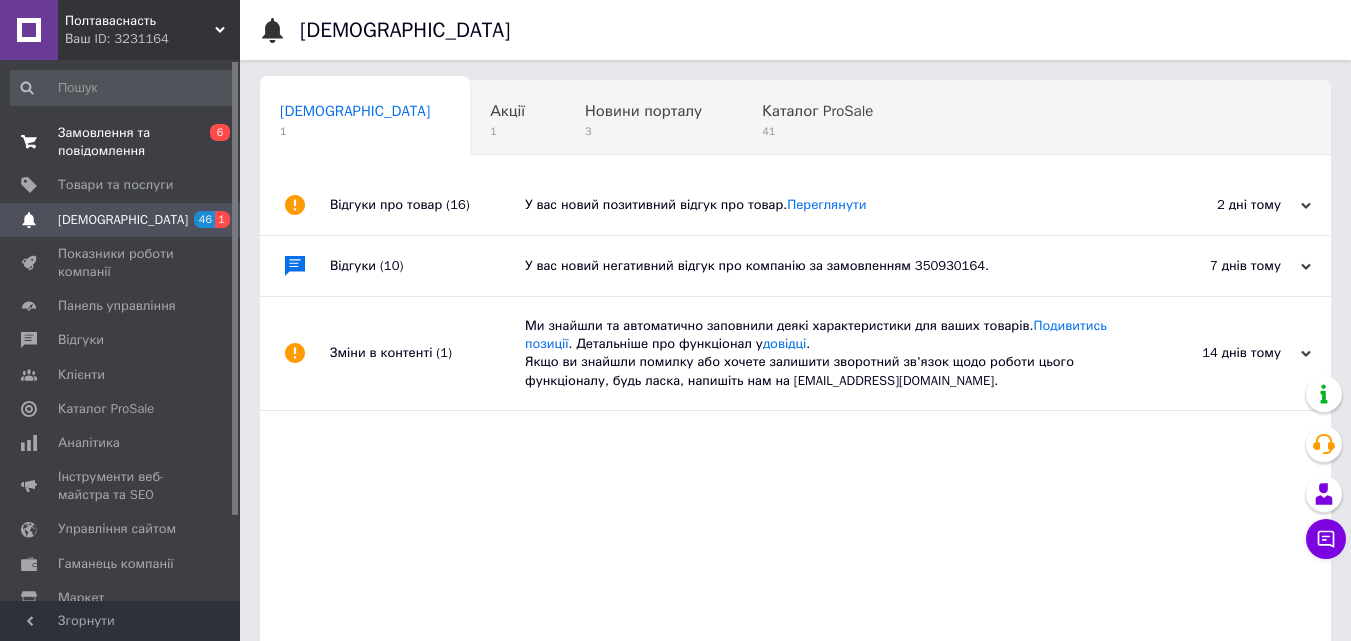 click on "Замовлення та повідомлення" at bounding box center (121, 142) 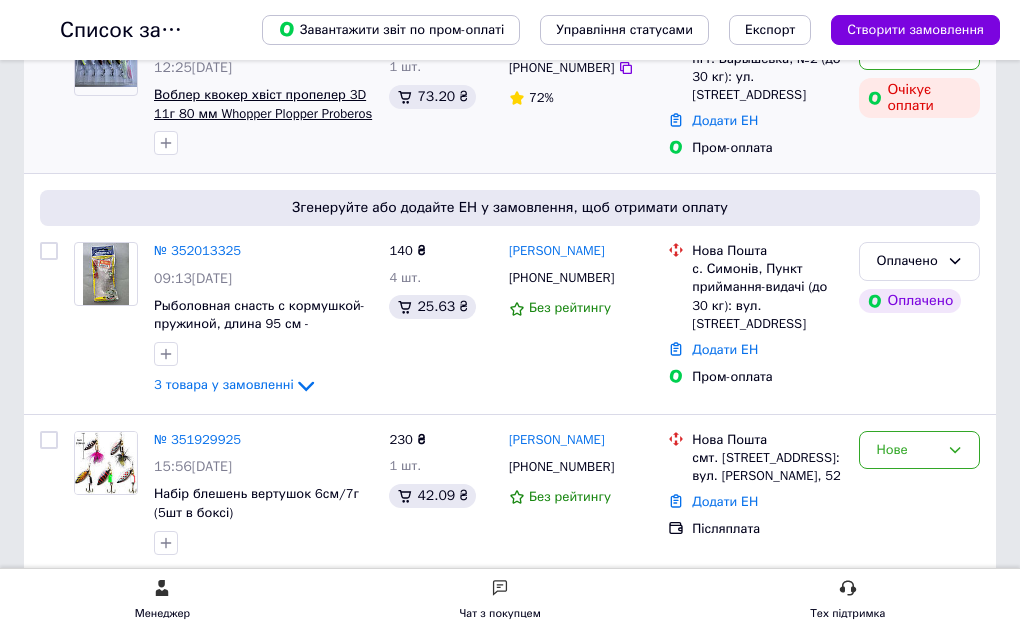 scroll, scrollTop: 300, scrollLeft: 0, axis: vertical 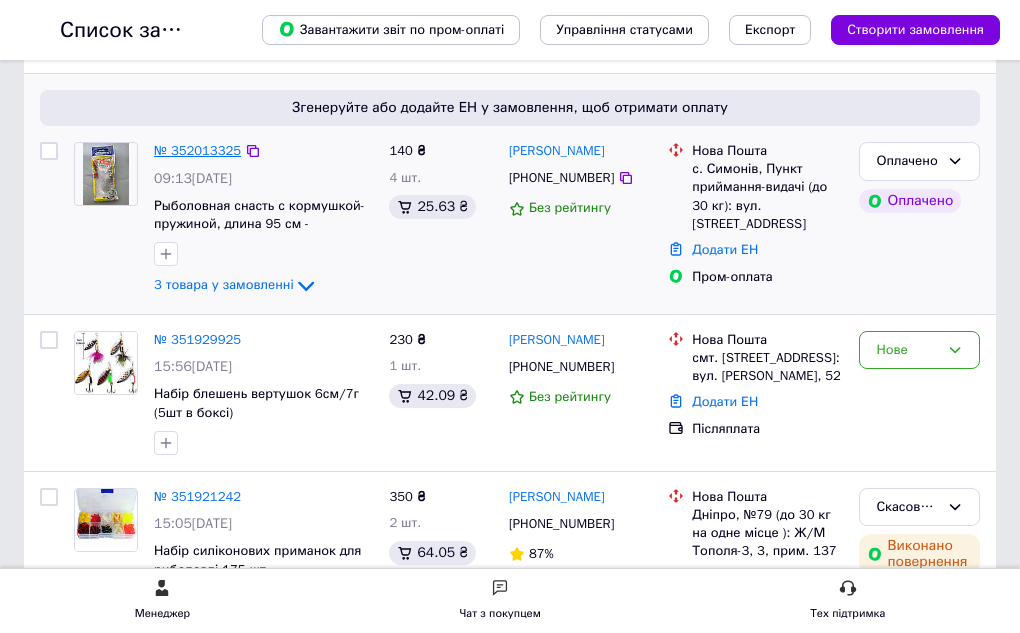 click on "№ 352013325" at bounding box center [197, 150] 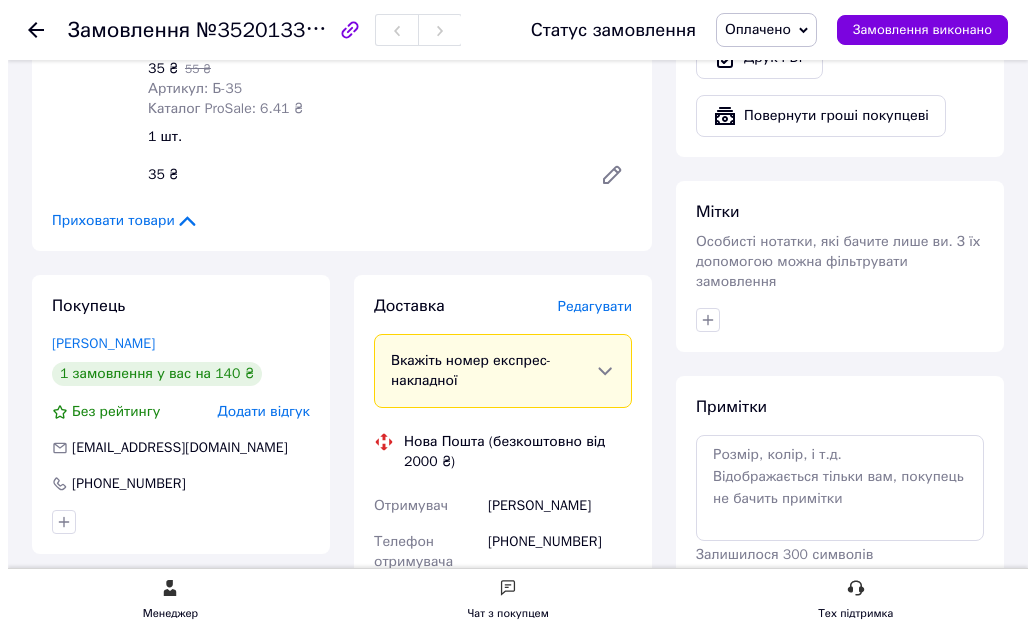 scroll, scrollTop: 1000, scrollLeft: 0, axis: vertical 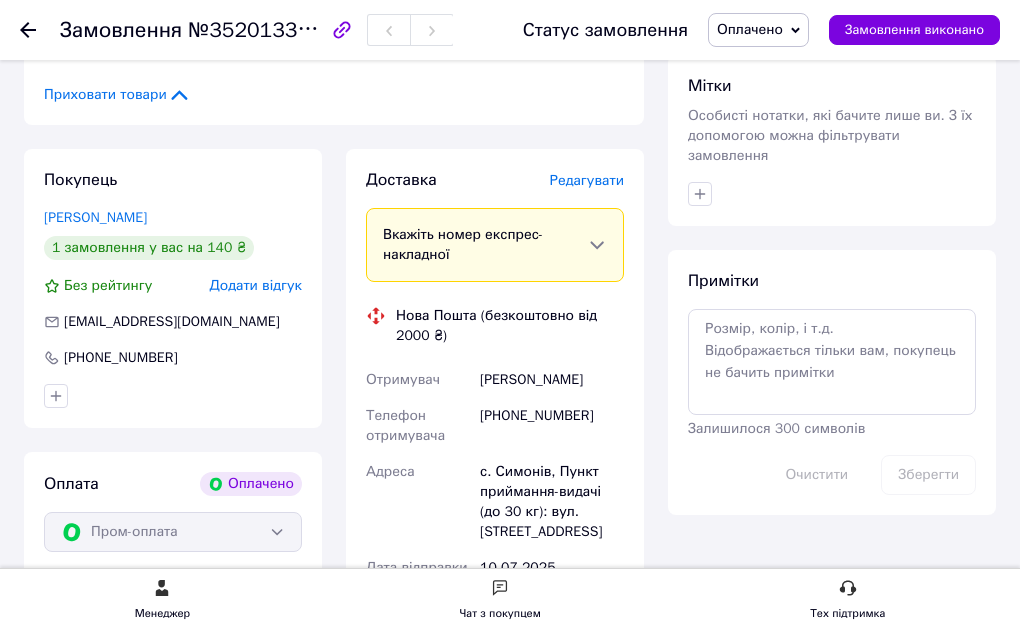 click on "Всього 3 товари 140 ₴ Доставка Необхідно уточнити Всього до сплати 140 ₴ Комісія за замовлення 25.63 ₴ Дії Написати покупцеві   Надіслати інструкцію   Чат Viber Telegram Email Запит на відгук про компанію   Скопіювати запит на відгук У вас є 30 днів, щоб відправити запит на відгук покупцеві, скопіювавши посилання.   Видати чек   Завантажити PDF   Друк PDF   Повернути гроші покупцеві Мітки Особисті нотатки, які бачите лише ви. З їх допомогою можна фільтрувати замовлення Примітки Залишилося 300 символів Очистити Зберегти" at bounding box center [832, 138] 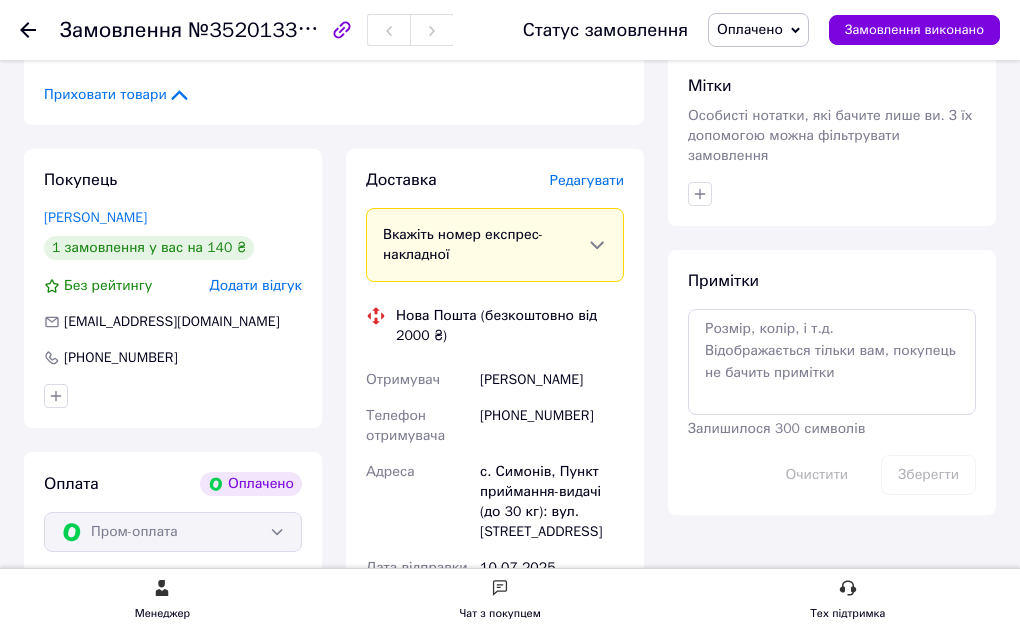 drag, startPoint x: 801, startPoint y: 570, endPoint x: 708, endPoint y: 538, distance: 98.35141 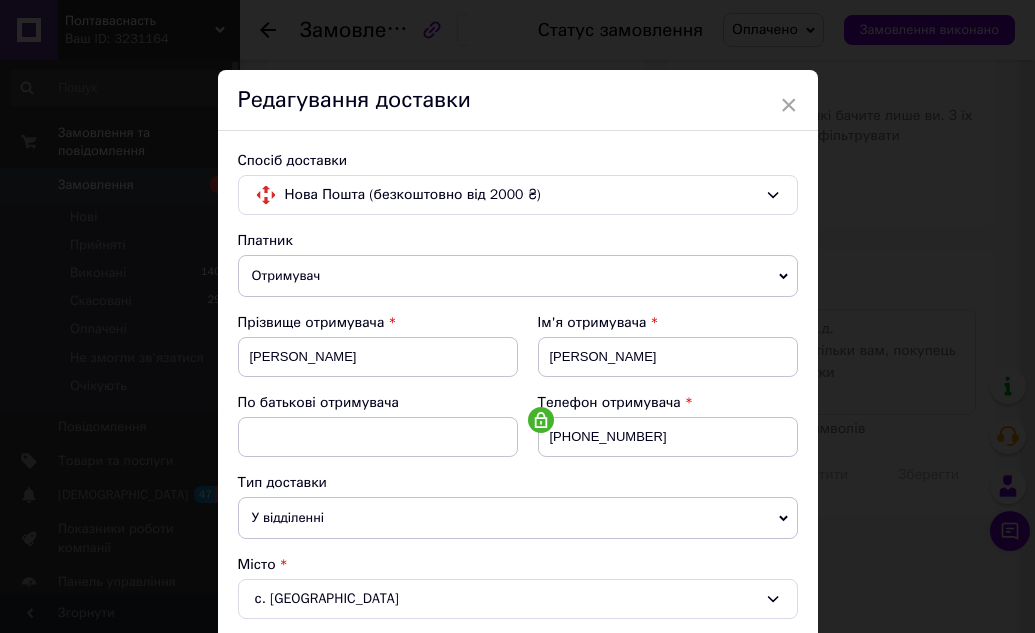 scroll, scrollTop: 500, scrollLeft: 0, axis: vertical 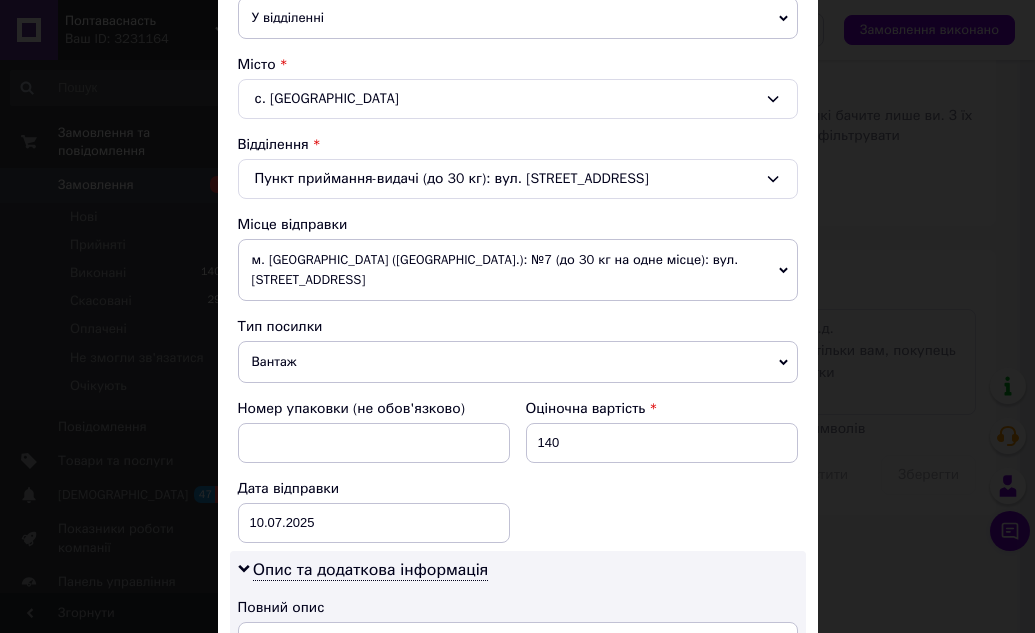 click on "Вантаж" at bounding box center [518, 362] 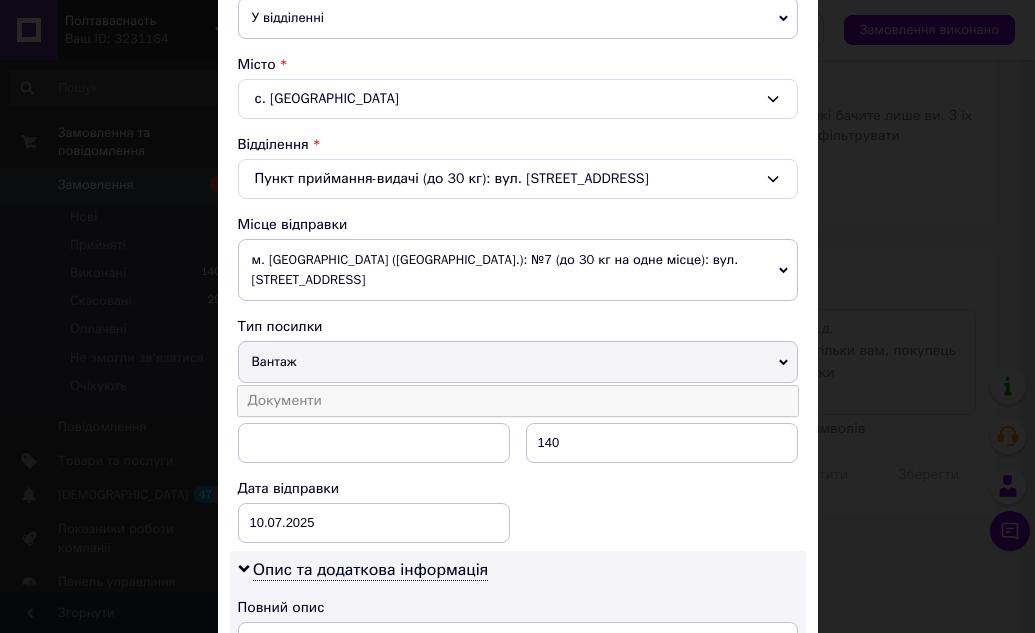 click on "Документи" at bounding box center (518, 401) 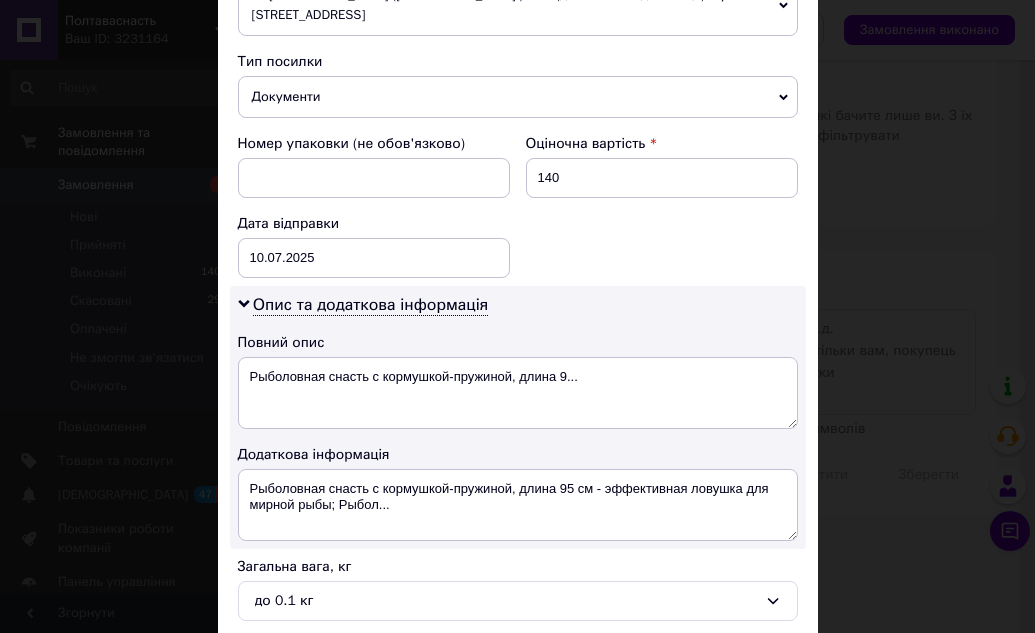 scroll, scrollTop: 800, scrollLeft: 0, axis: vertical 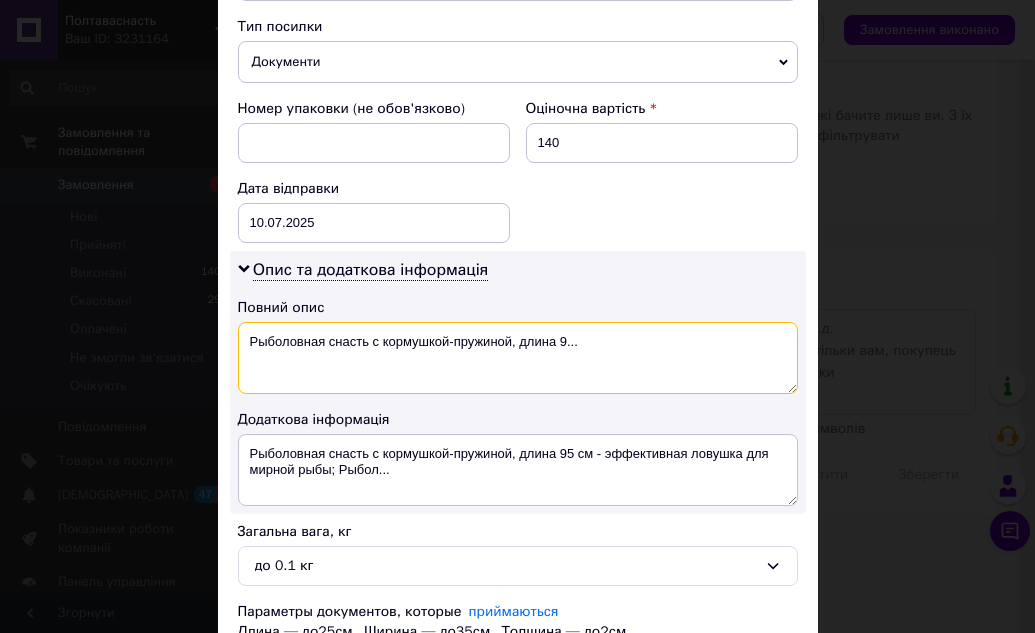 drag, startPoint x: 656, startPoint y: 317, endPoint x: 236, endPoint y: 325, distance: 420.07617 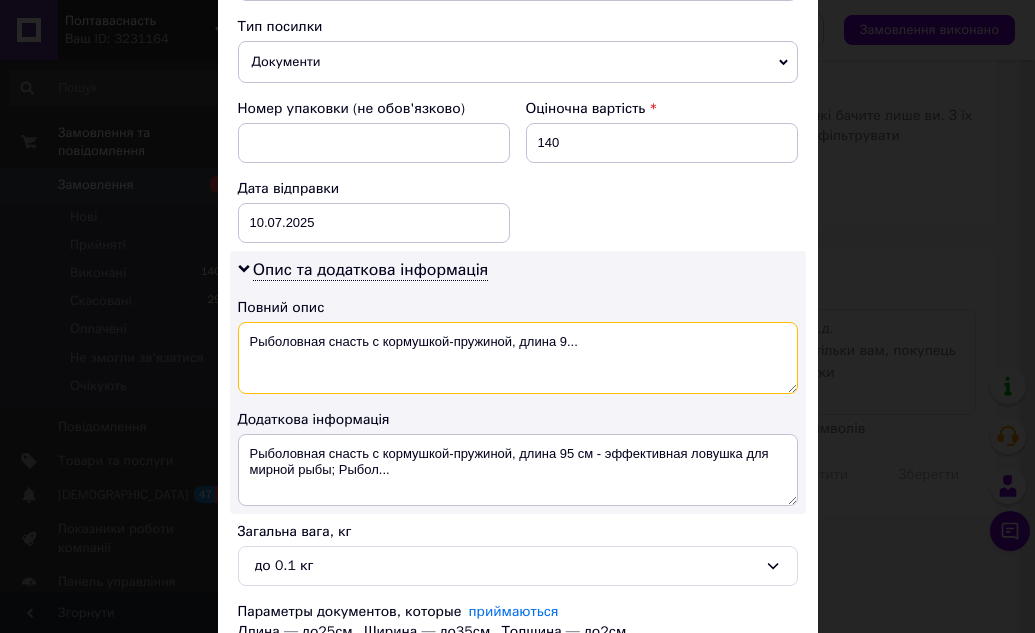 click on "Рыболовная снасть с кормушкой-пружиной, длина 9..." at bounding box center [518, 358] 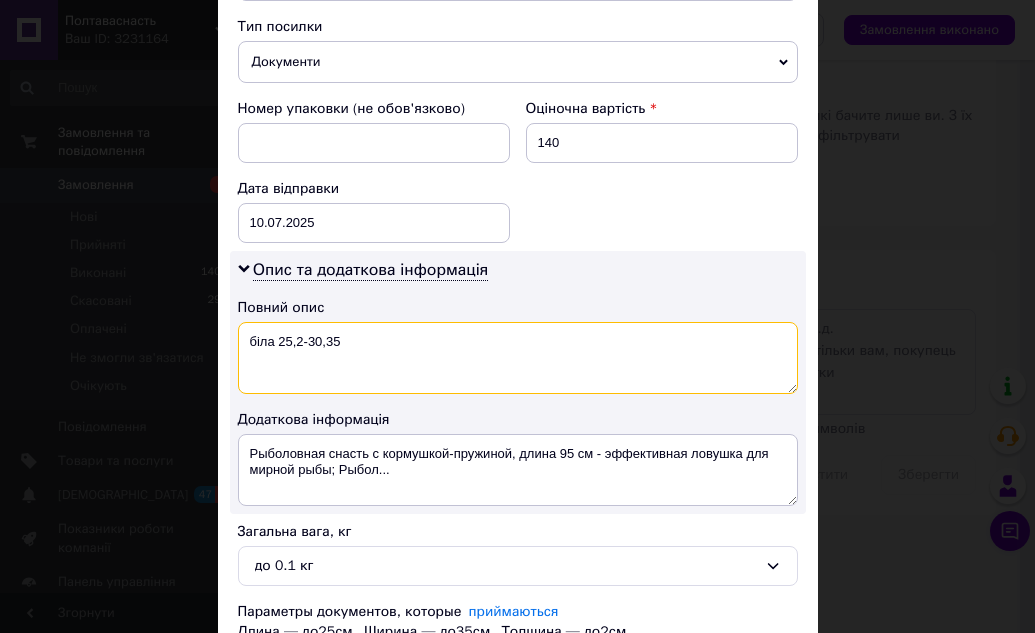 drag, startPoint x: 356, startPoint y: 319, endPoint x: 244, endPoint y: 320, distance: 112.00446 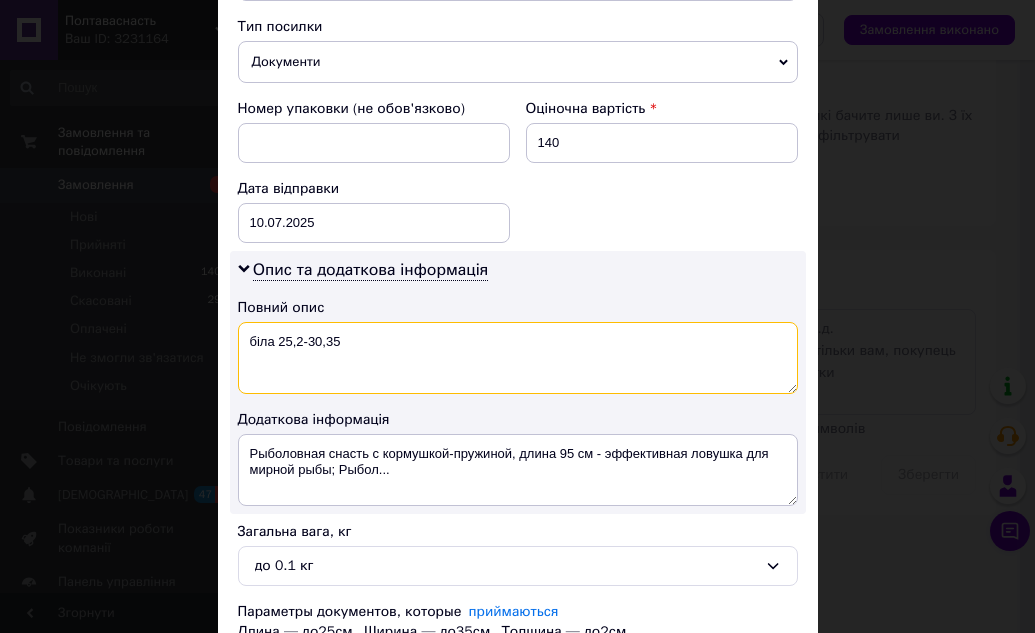 click on "біла 25,2-30,35" at bounding box center (518, 358) 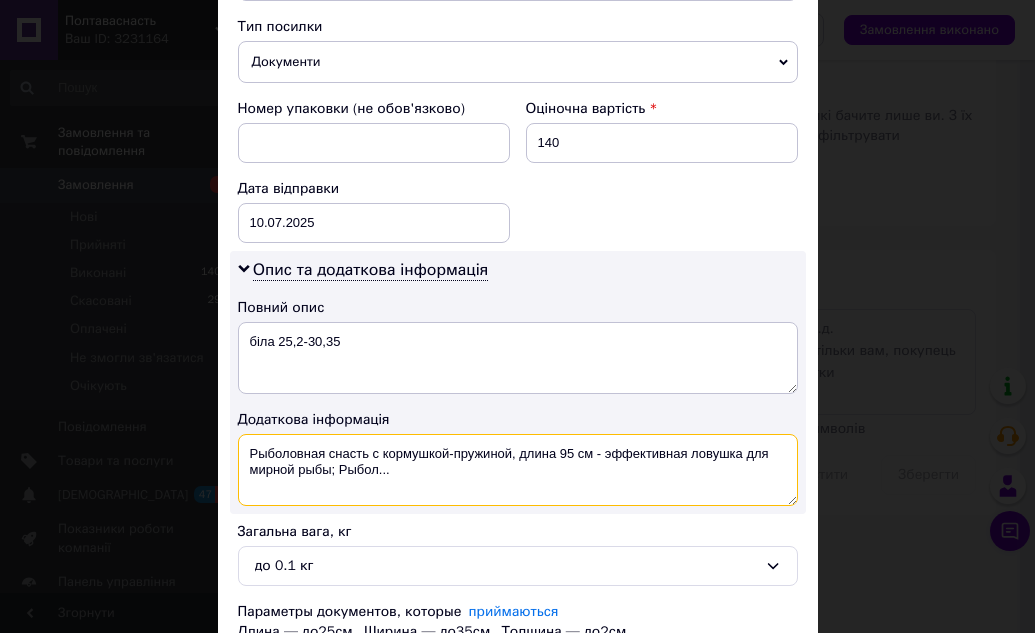 drag, startPoint x: 400, startPoint y: 451, endPoint x: 250, endPoint y: 428, distance: 151.75308 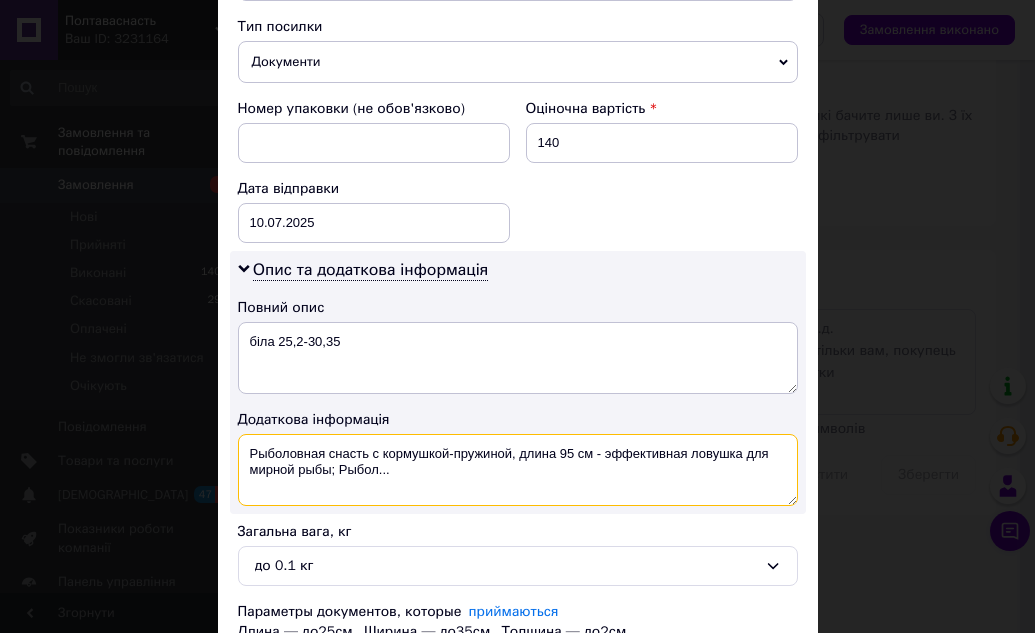 click on "Рыболовная снасть с кормушкой-пружиной, длина 95 см - эффективная ловушка для мирной рыбы; Рыбол..." at bounding box center [518, 470] 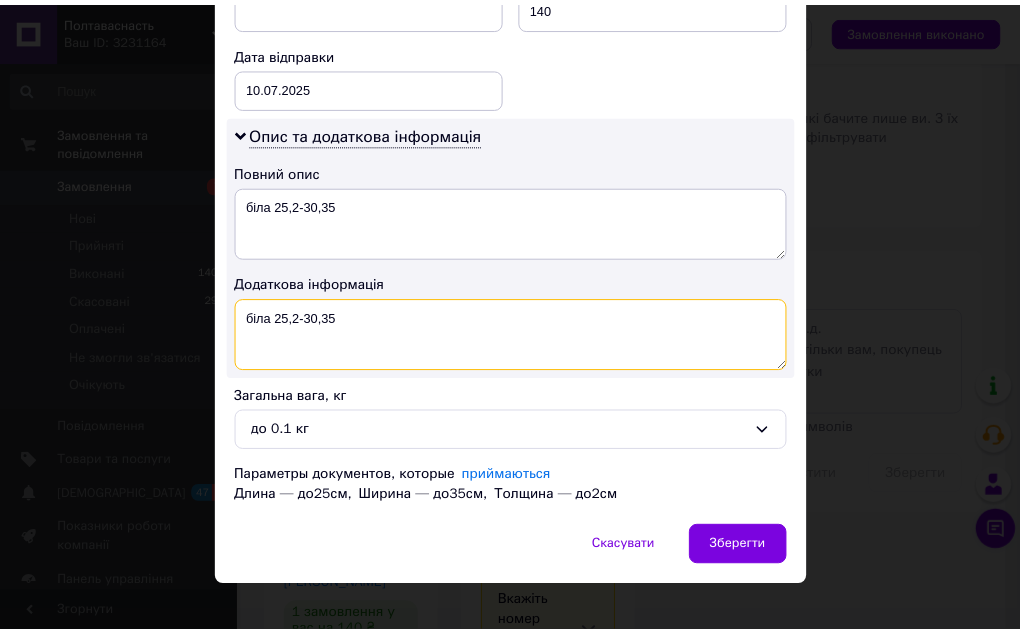 scroll, scrollTop: 939, scrollLeft: 0, axis: vertical 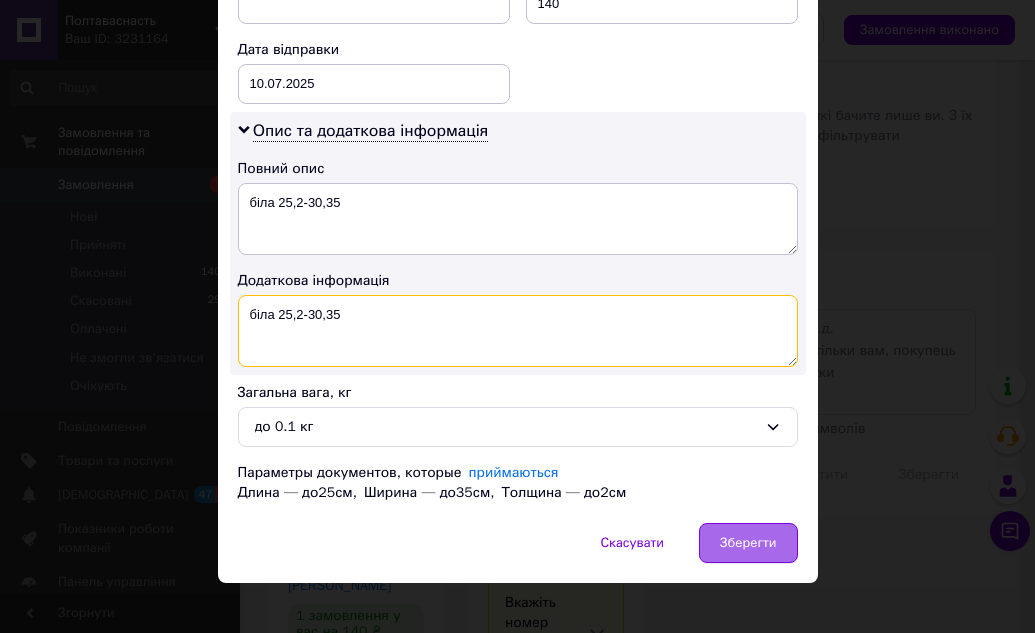 type on "біла 25,2-30,35" 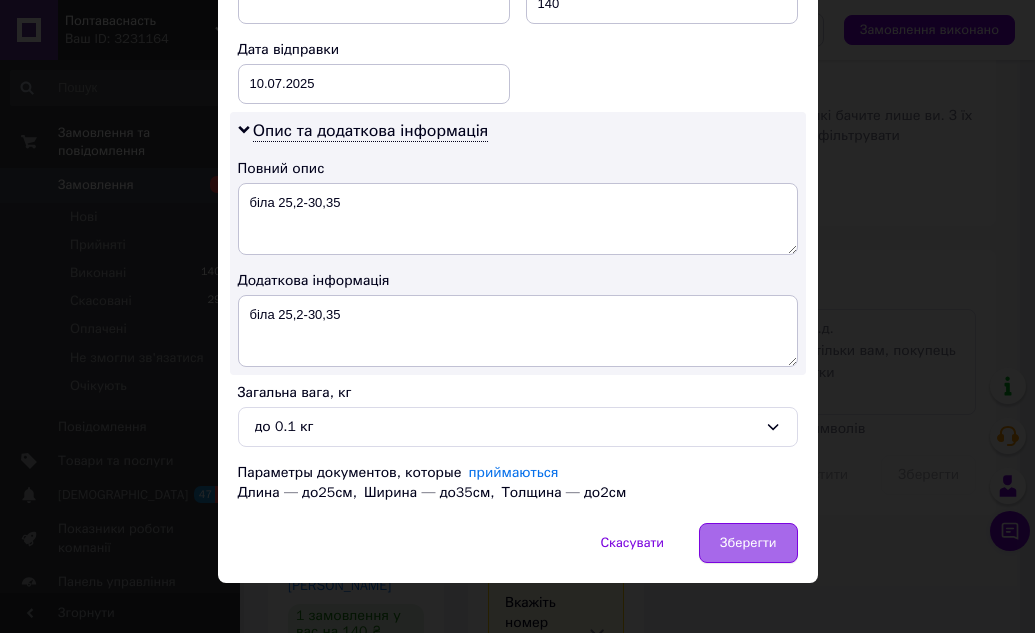 click on "Зберегти" at bounding box center [748, 543] 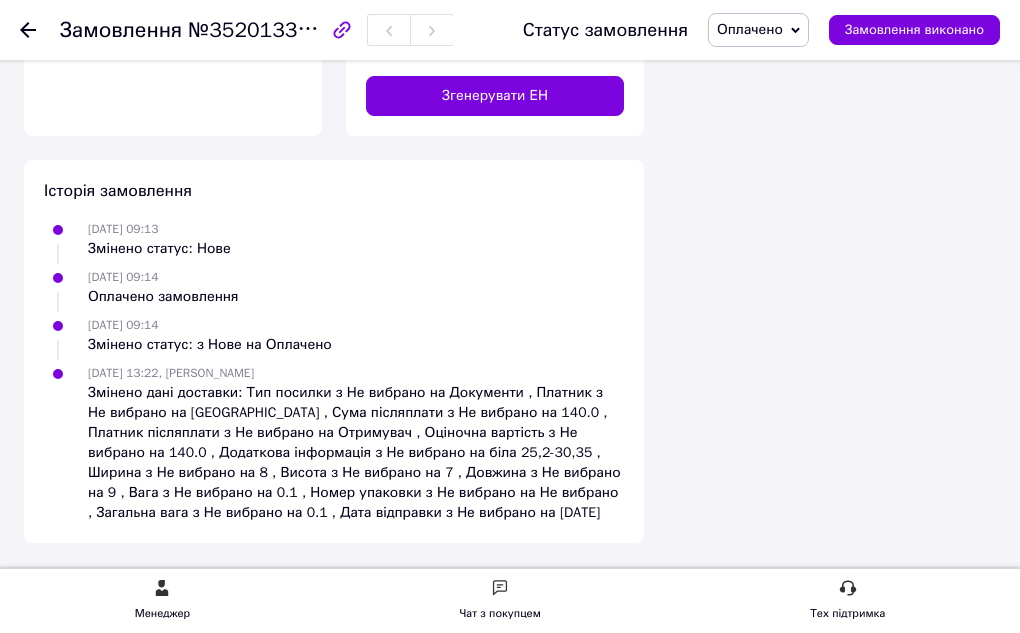 scroll, scrollTop: 2200, scrollLeft: 0, axis: vertical 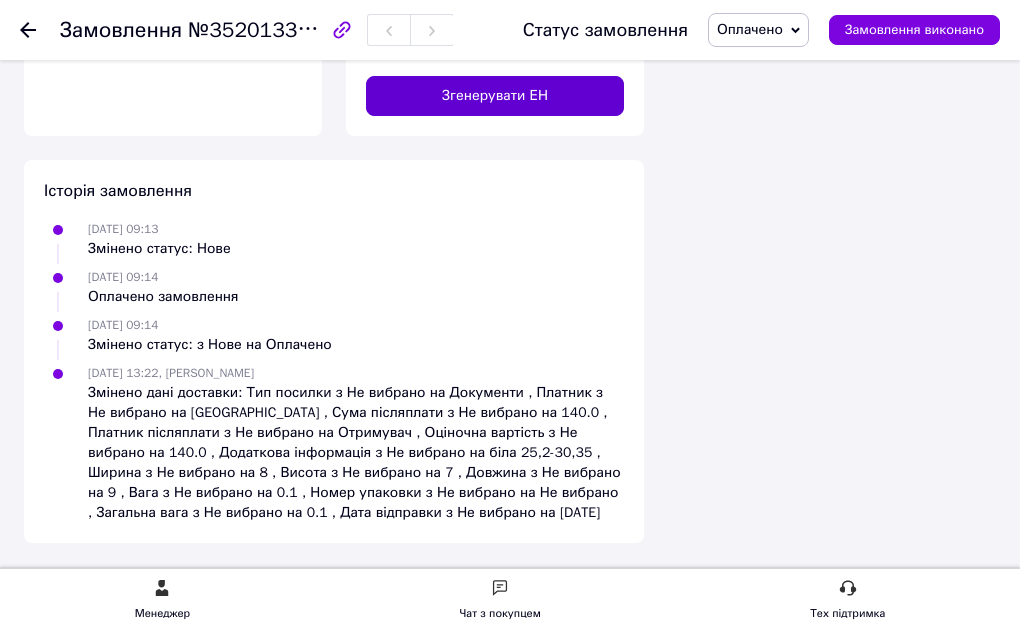 click on "Згенерувати ЕН" at bounding box center (495, 96) 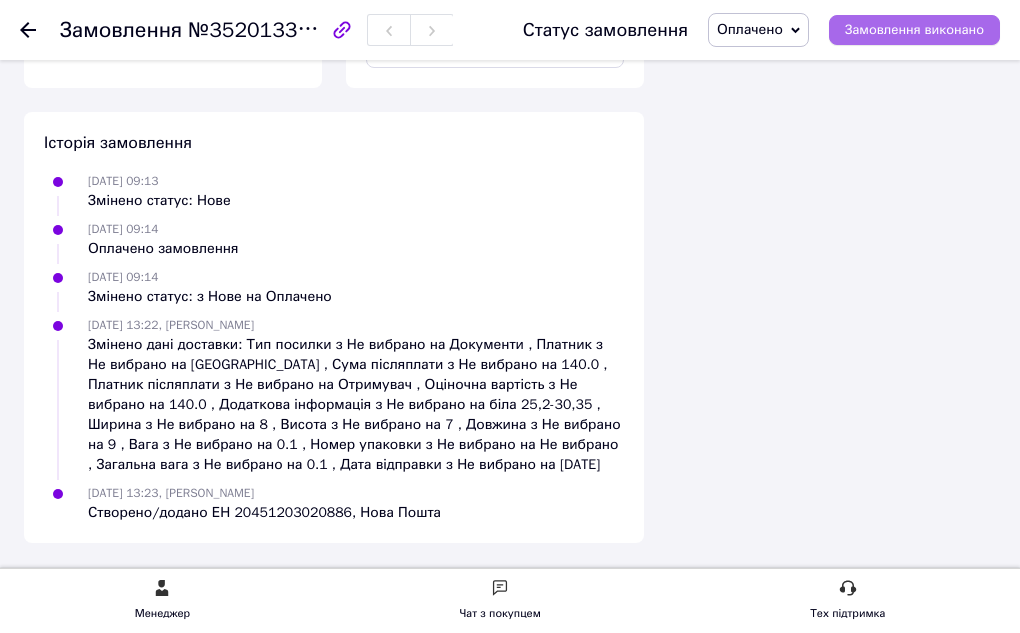 click on "Замовлення виконано" at bounding box center (914, 30) 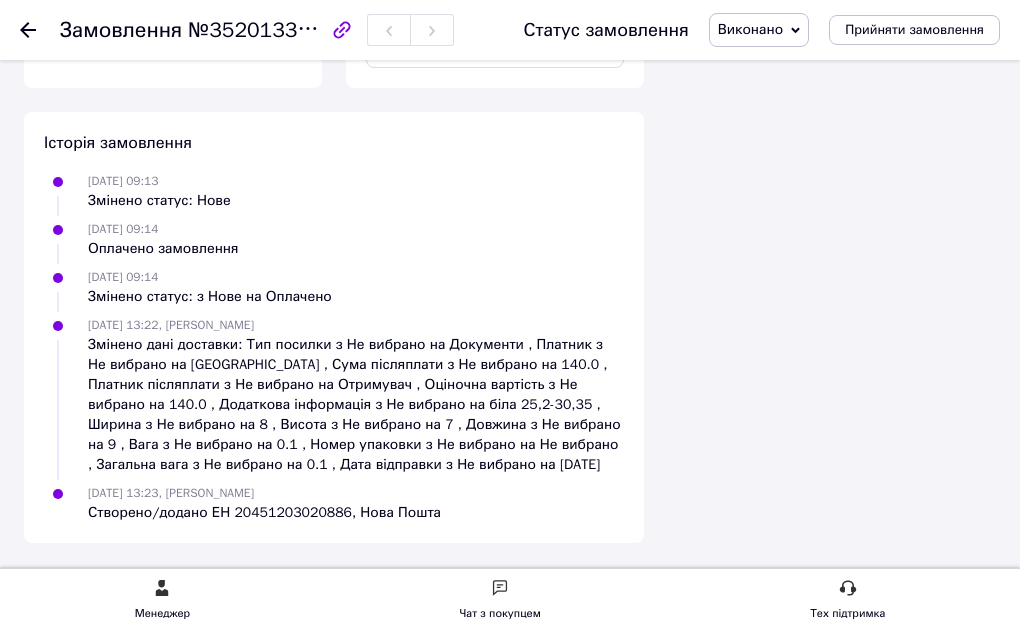 click on "Замовлення" at bounding box center [-144, 185] 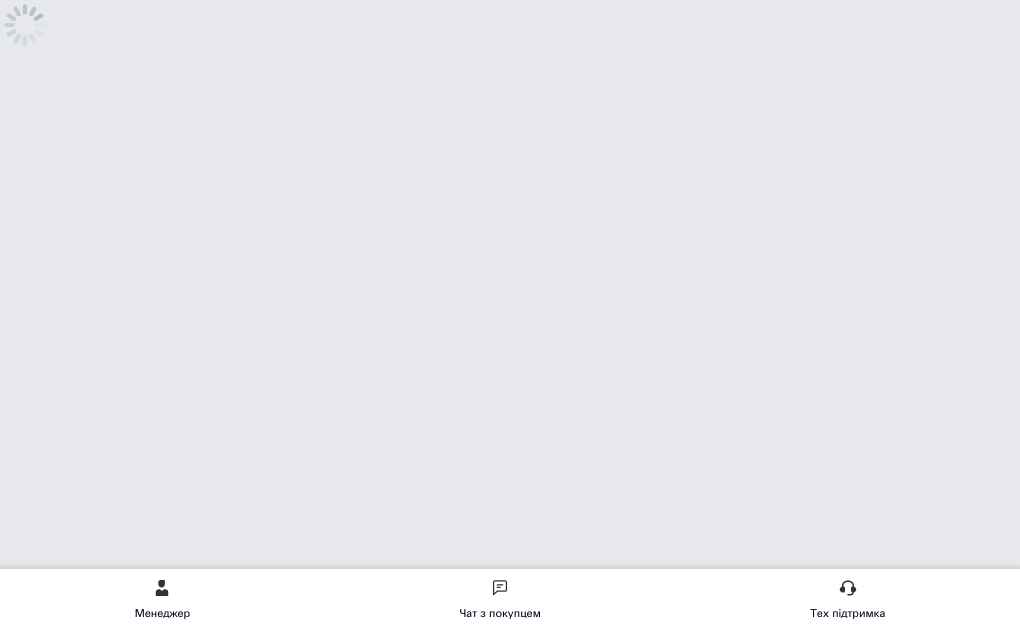 scroll, scrollTop: 0, scrollLeft: 0, axis: both 